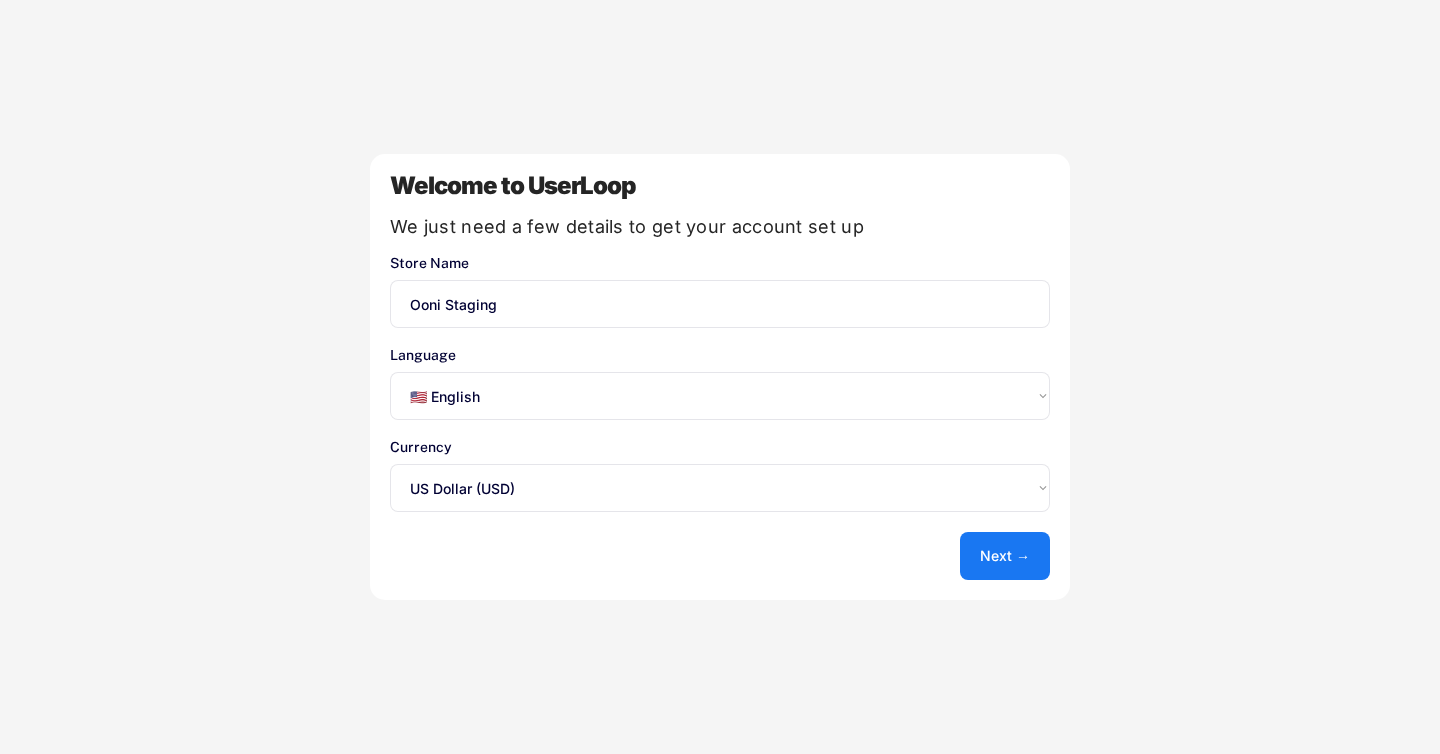 select on ""en"" 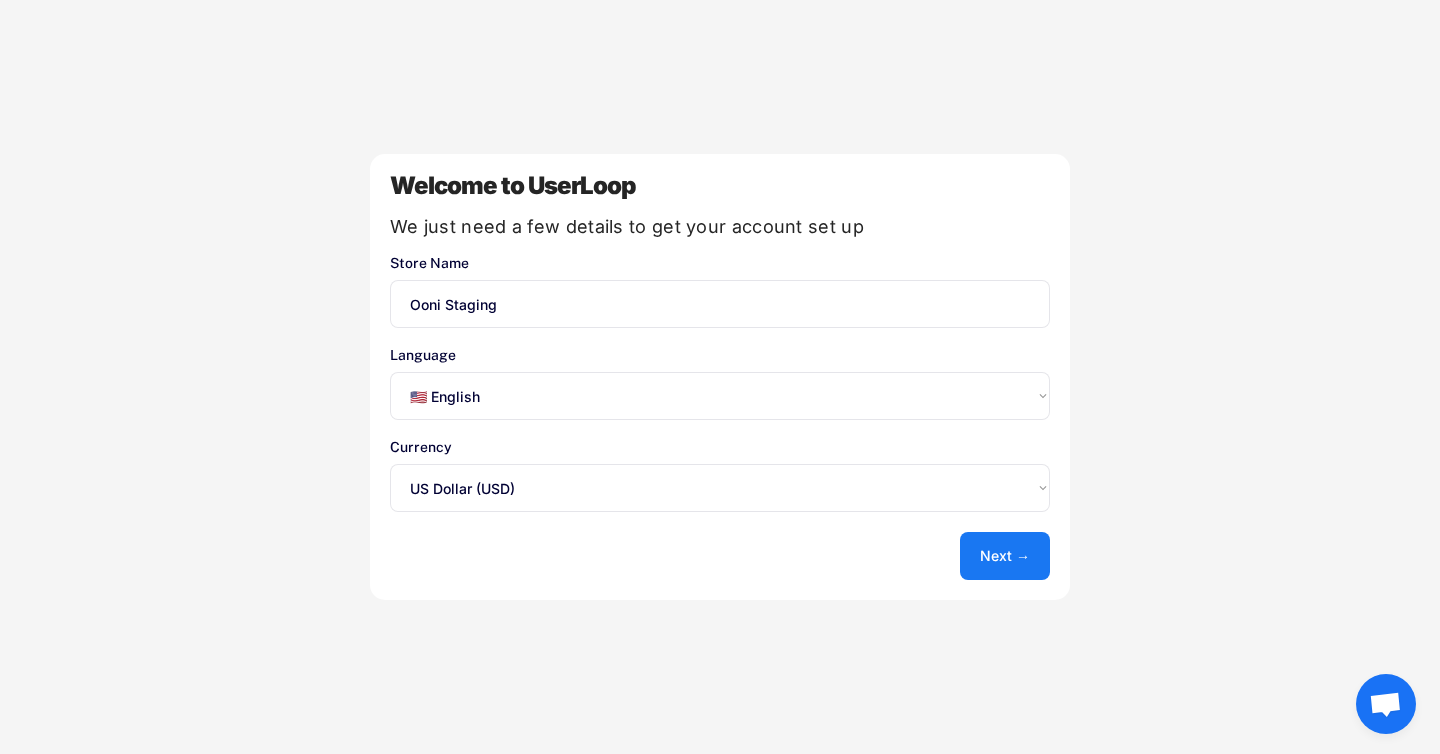 scroll, scrollTop: 0, scrollLeft: 0, axis: both 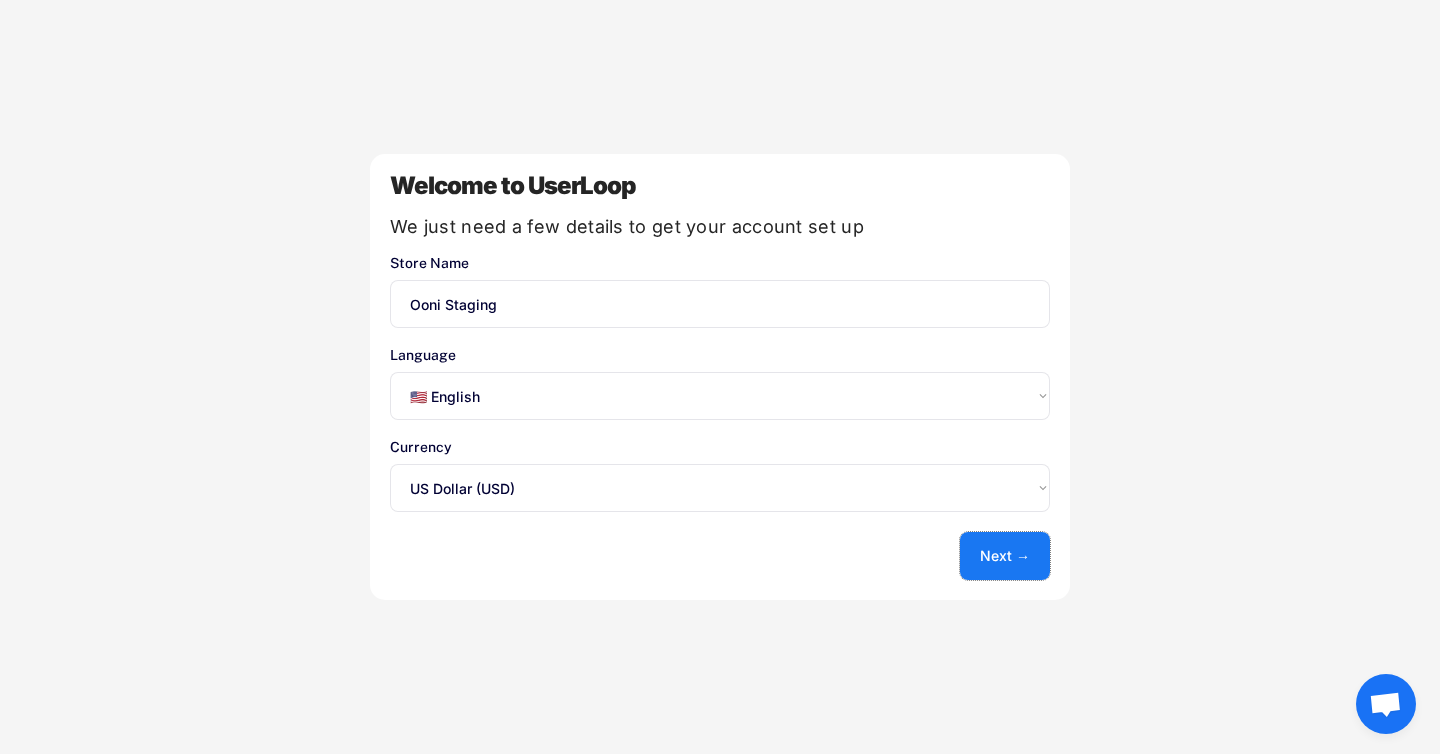 click on "Next →" at bounding box center (1005, 556) 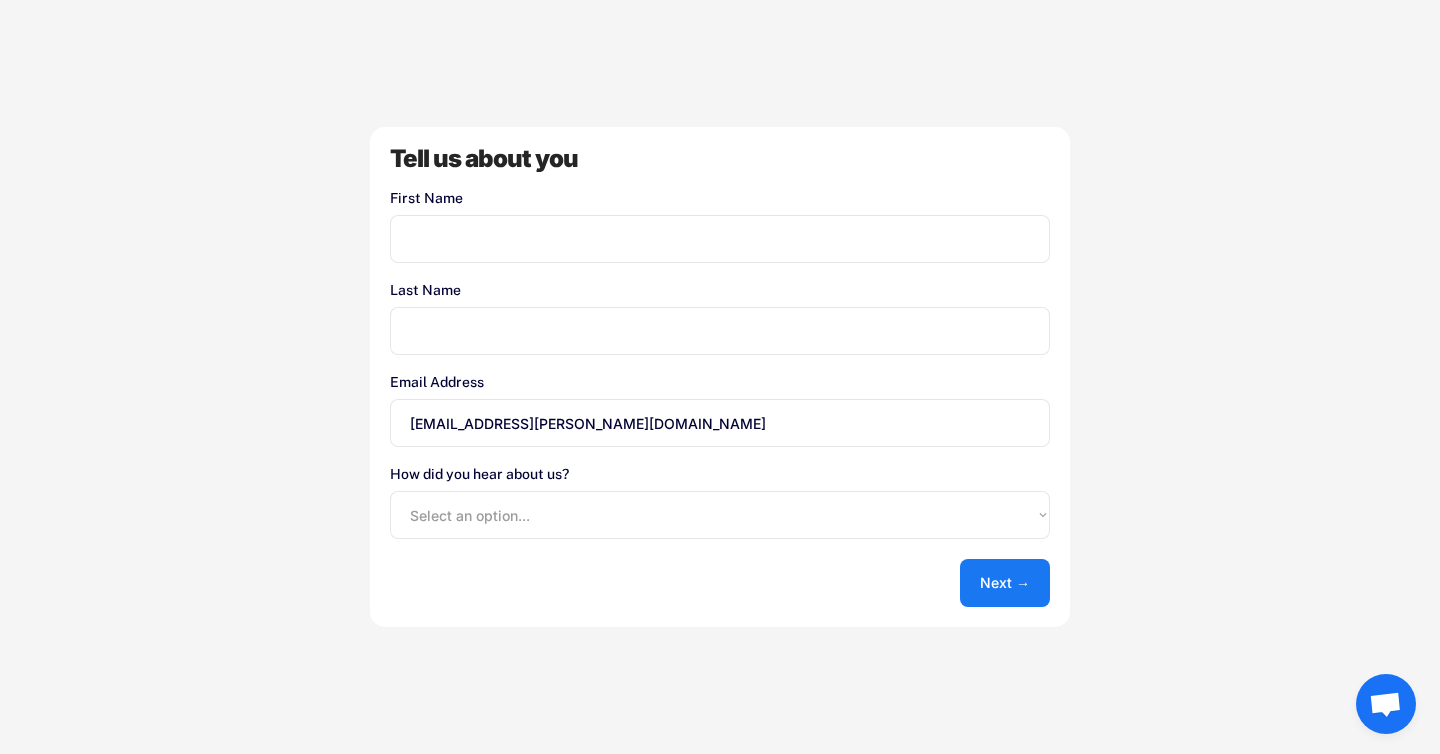 click at bounding box center [720, 239] 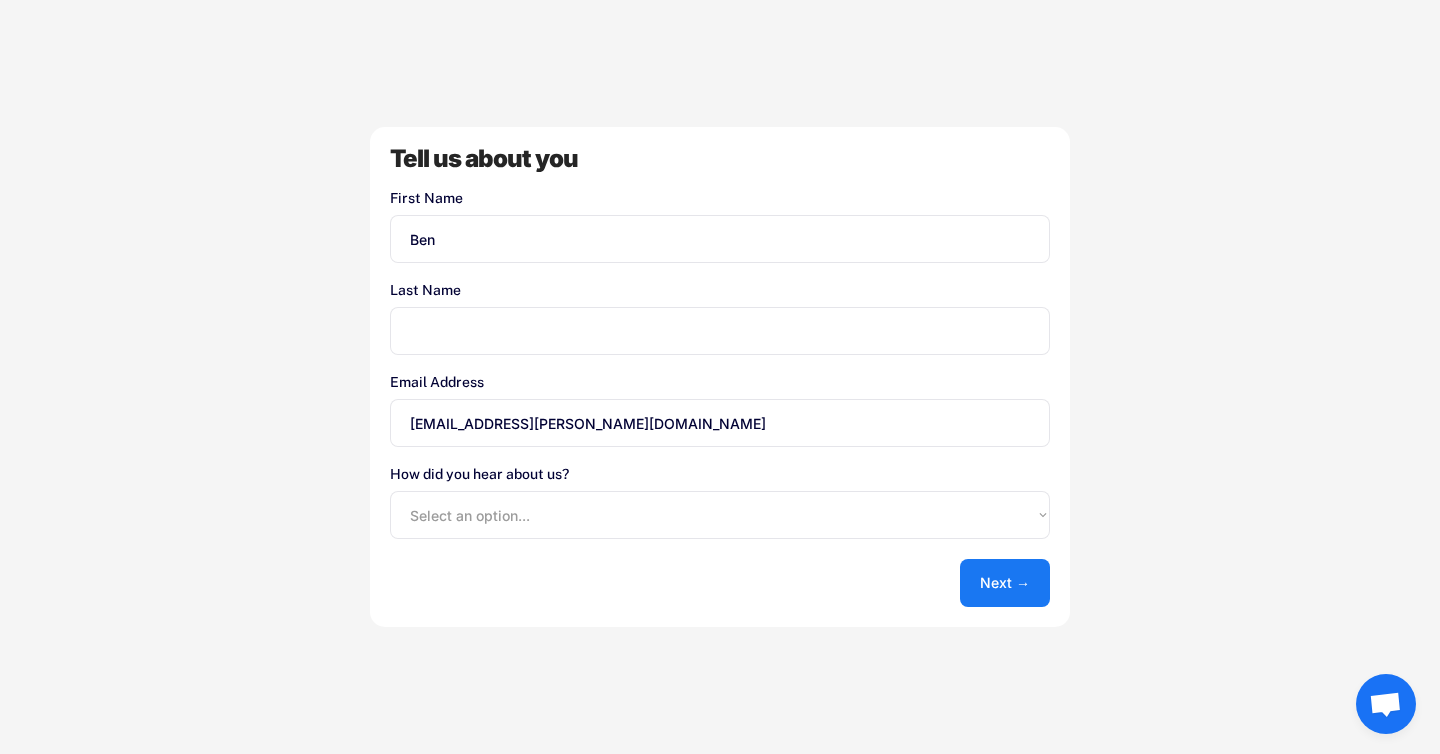 type on "Thompson" 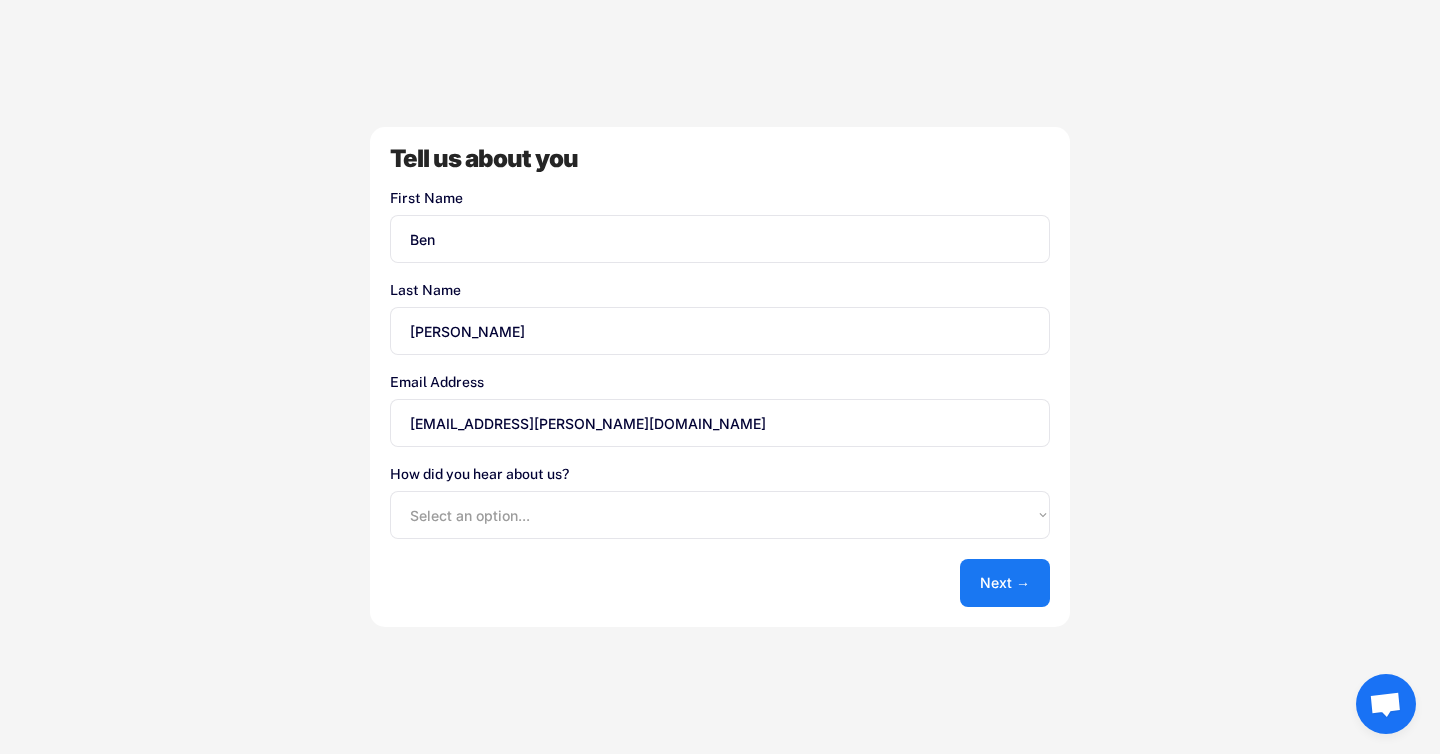 click on "Select an option... Shopify App Store Google UserLoop Blog Referred by a friend Other" at bounding box center [720, 515] 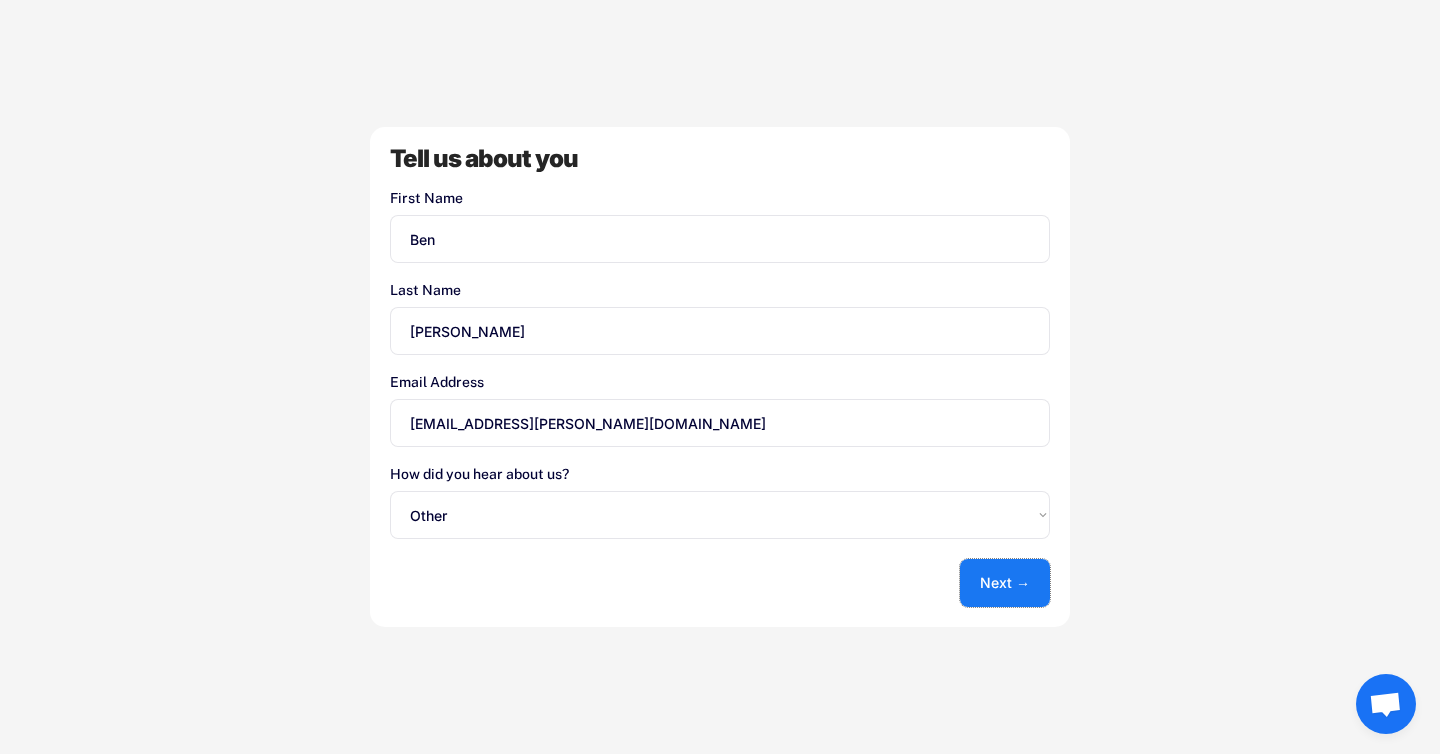 click on "Next →" at bounding box center [1005, 583] 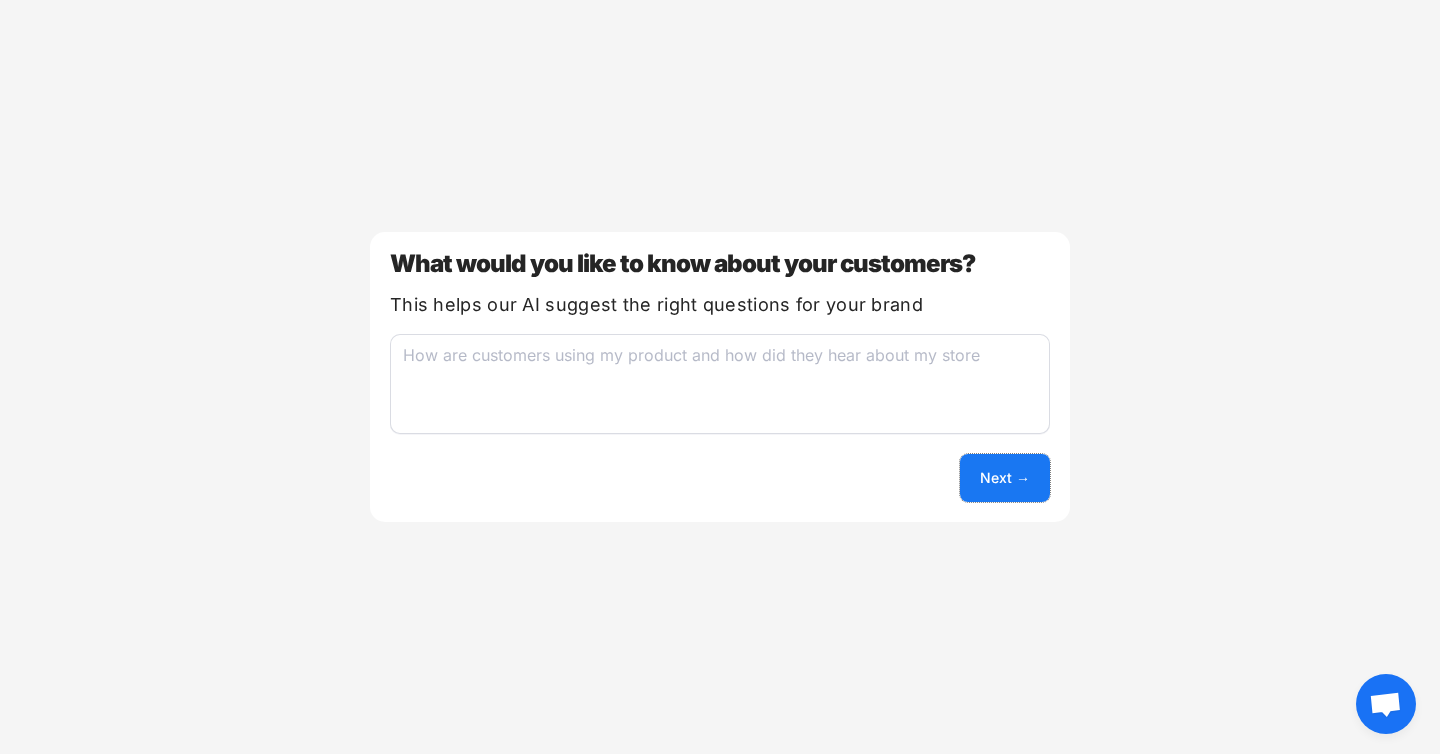click on "Next →" at bounding box center [1005, 478] 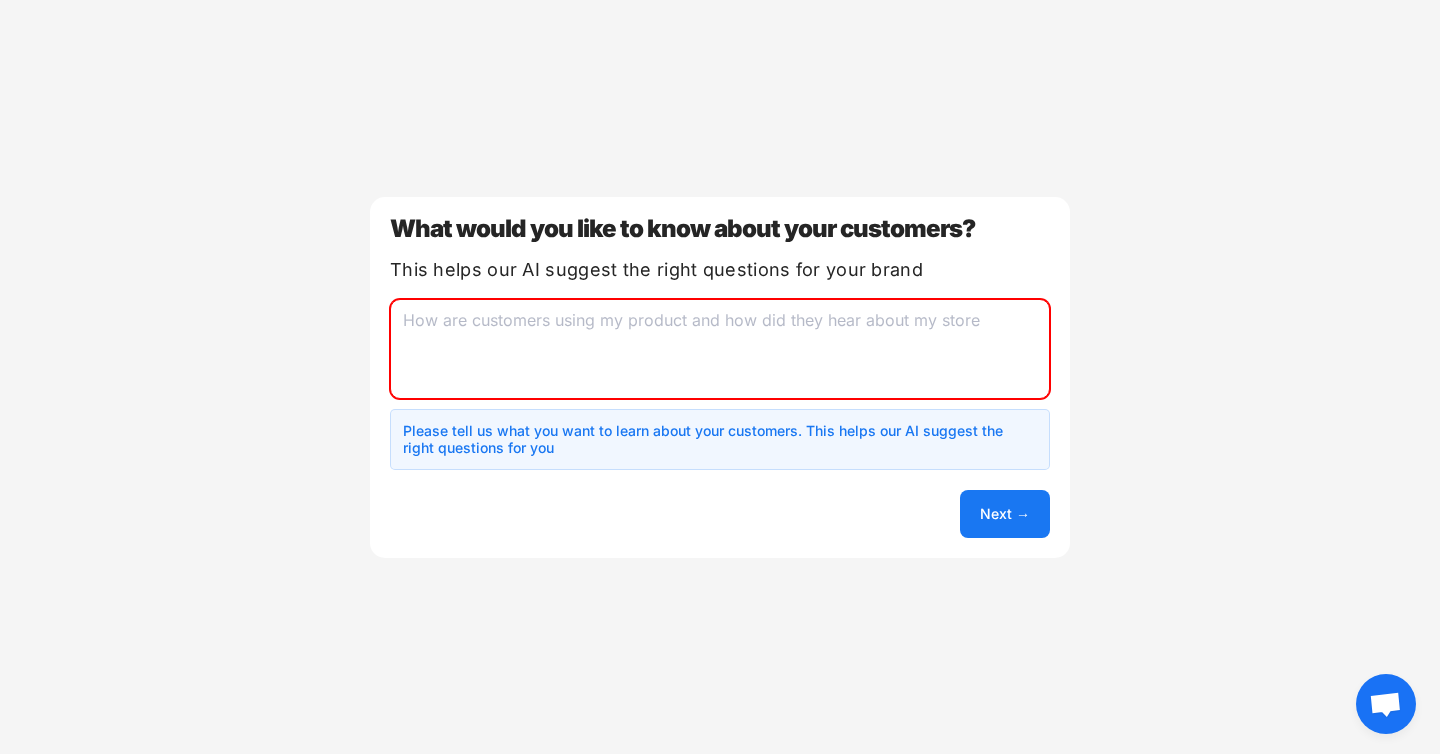 click at bounding box center (720, 349) 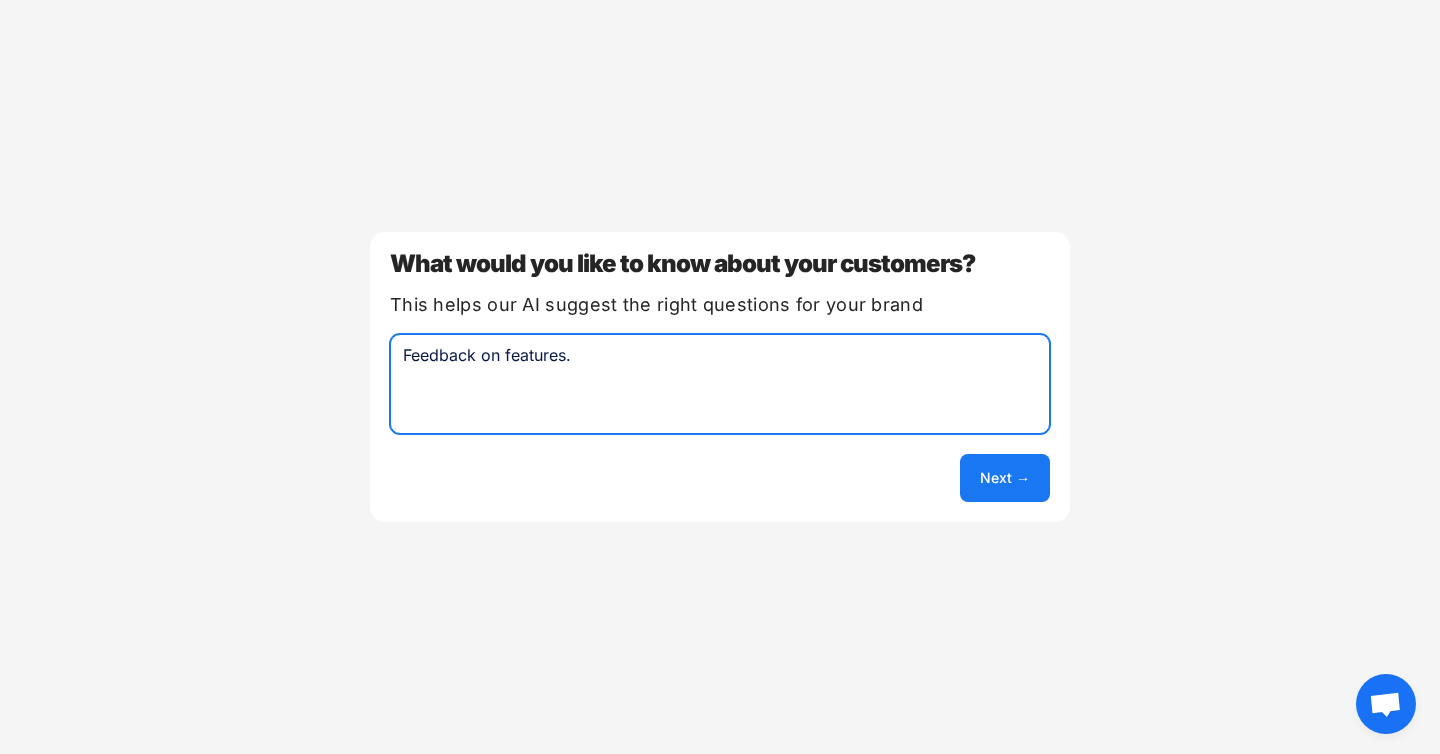 type on "Feedback on features." 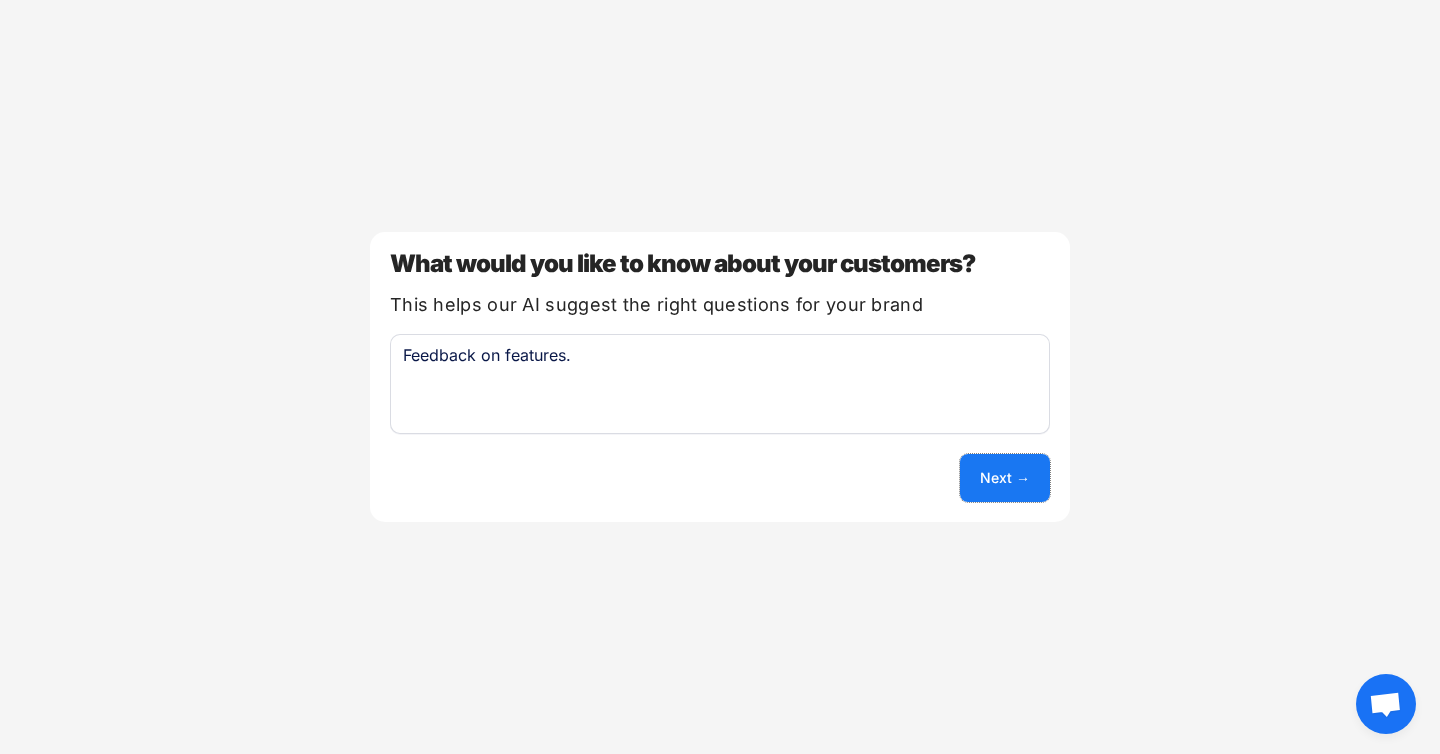 click on "Next →" at bounding box center (1005, 478) 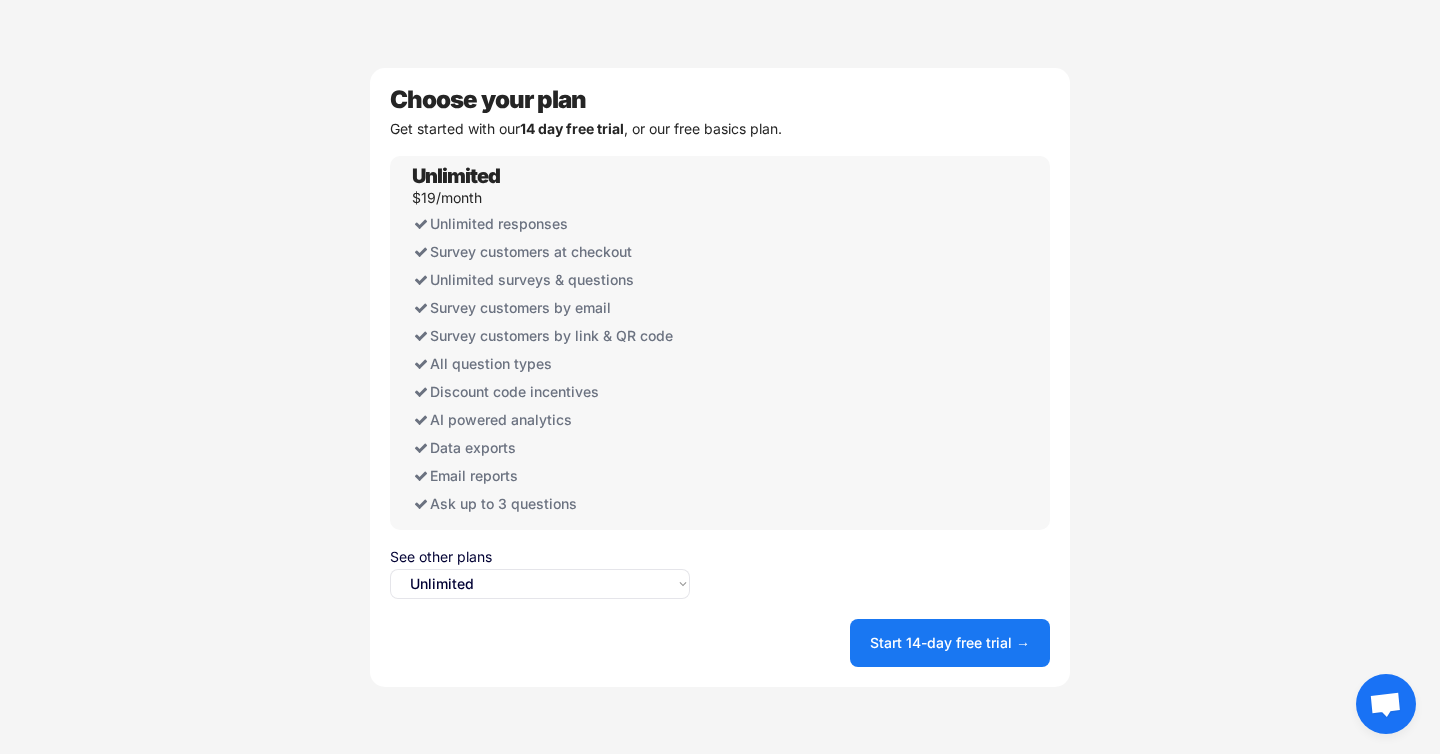 click on "Select an option... Unlimited Free" at bounding box center (540, 584) 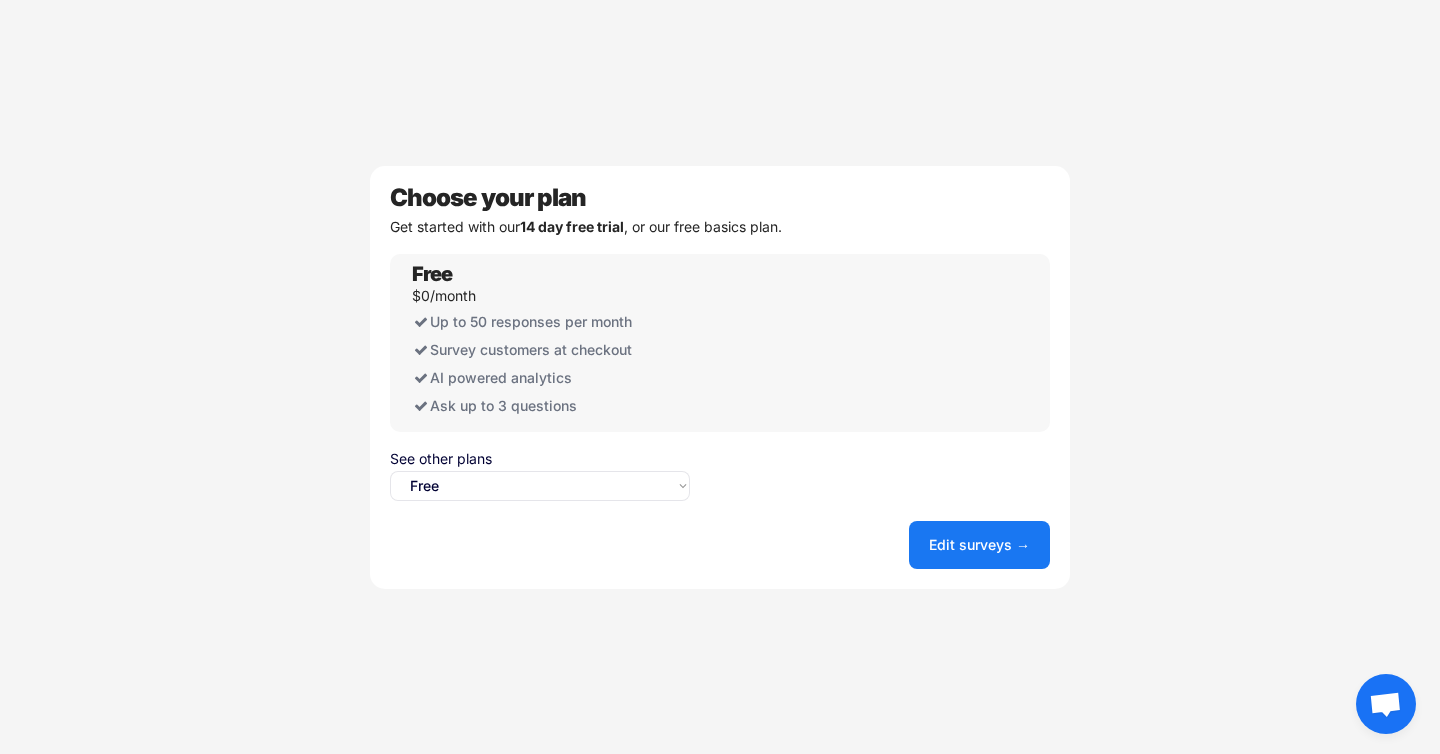 click on "Welcome to UserLoop  We just need a few details to get your account set up Store Name Language Select an option... 🇺🇸 English  🇫🇷 Français 🇩🇪 Deutsch 🇪🇸 Español Currency Select an option... UAE Dirham (AED) Lek (ALL) Kwanza (AOA) Netherlands Antillian Guilder (ANG) Afghani (AFN) Armenian Dram (AMD) Aruban Guilder (AWG) Argentine Peso (ARS) Australian Dollar (AUD) Azerbaijanian Manat (AZN) Barbados Dollar (BBD) Convertible Marks (BAM) Taka (BDT) Burundi Franc (BIF) Bermudian Dollar (customarily known as Bermuda Dollar) (BMD) Bahraini Dinar (BHD) Brunei Dollar (BND) Bulgarian Lev (BGN) Brazilian Real (BRL) Boliviano Mvdol (BOB BOV) Bahamian Dollar (BSD) Chilean Peso Unidades de fomento (CLP CLF) Pula (BWP) Swiss Franc (CHF) Congolese Franc (CDF) Belarussian Ruble (BYR) Yuan Renminbi (CNY) Canadian Dollar (CAD) Belize Dollar (BZD) Colombian Peso Unidad de Valor Real (COP COU) Danish Krone (DKK) Costa Rican Colon (CRC) Czech Koruna (CZK) Cape Verde Escudo (CVE) Djibouti Franc (DJF) Other" at bounding box center [720, 377] 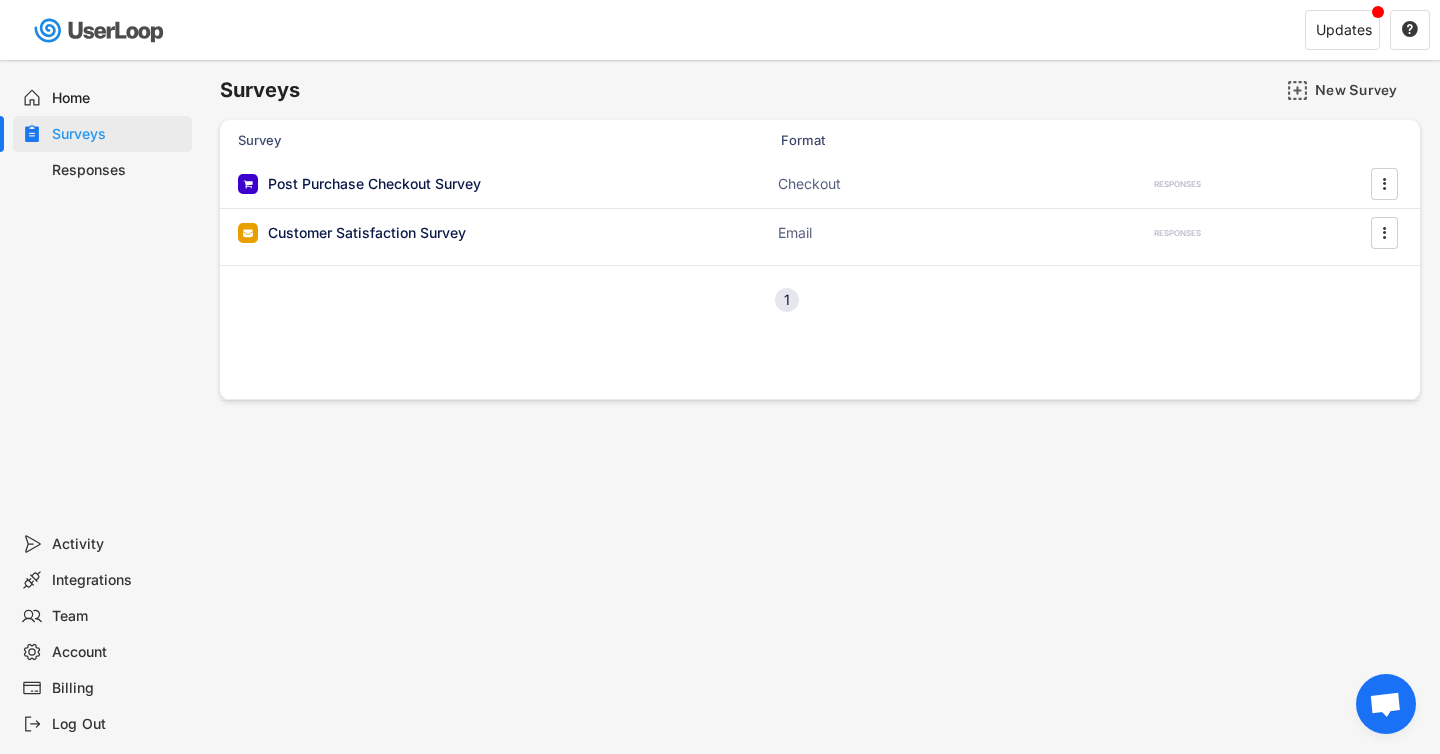 scroll, scrollTop: 0, scrollLeft: 0, axis: both 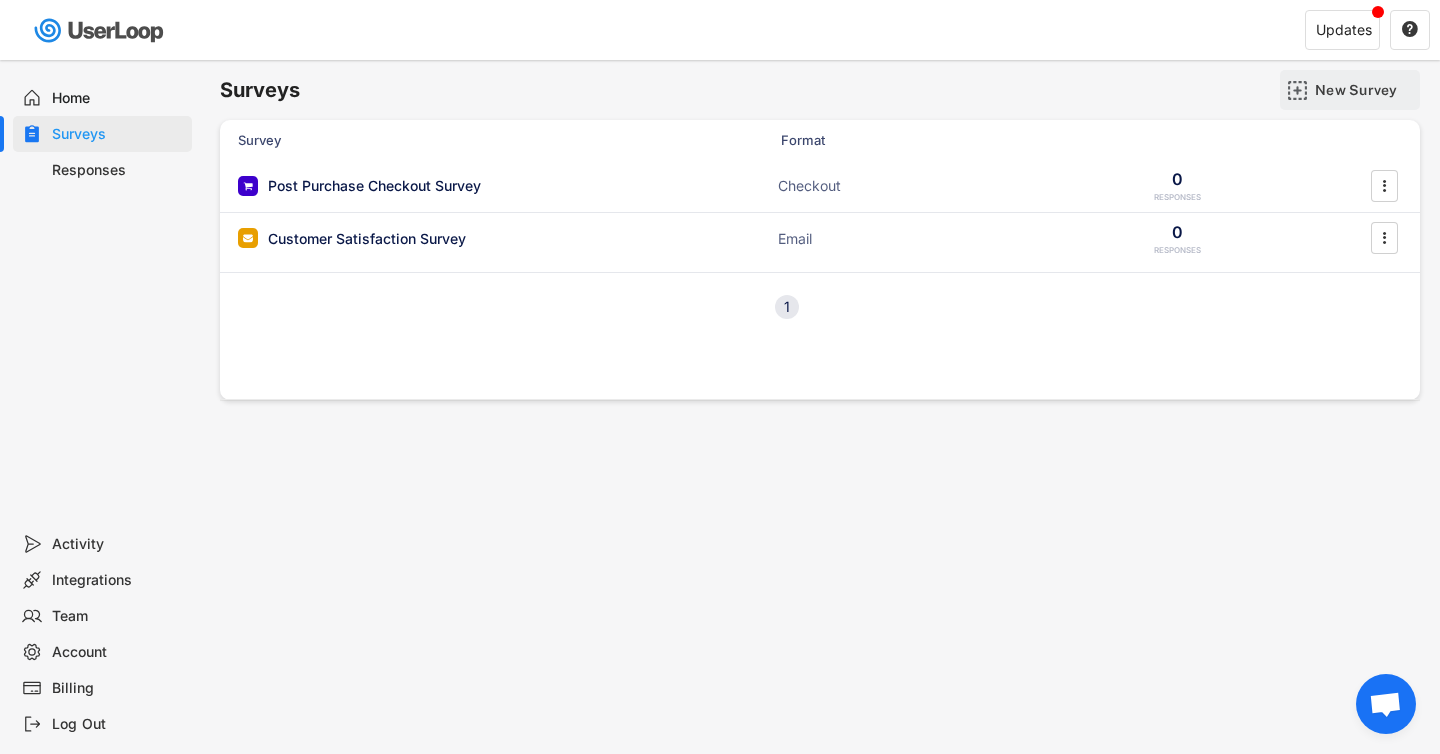 click on "New Survey" at bounding box center (1365, 90) 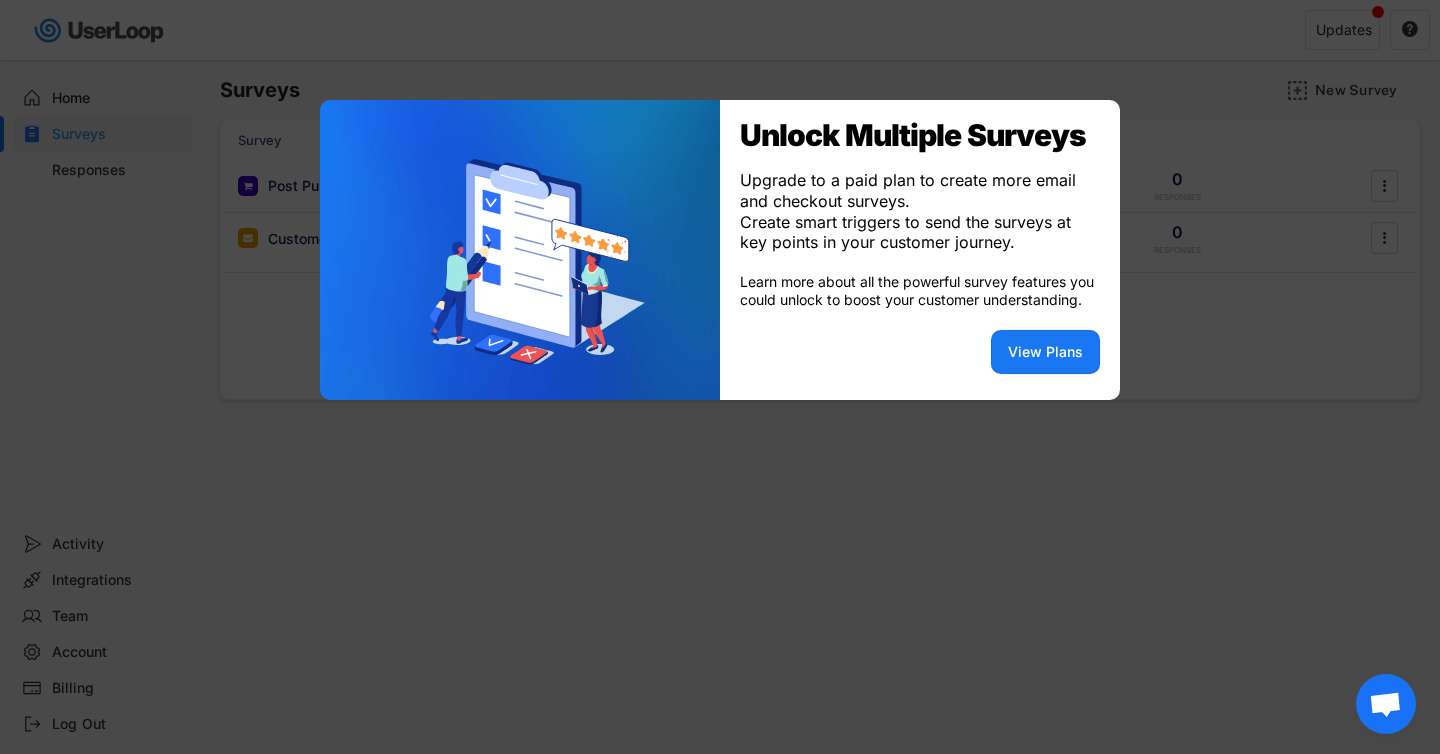 click at bounding box center [720, 377] 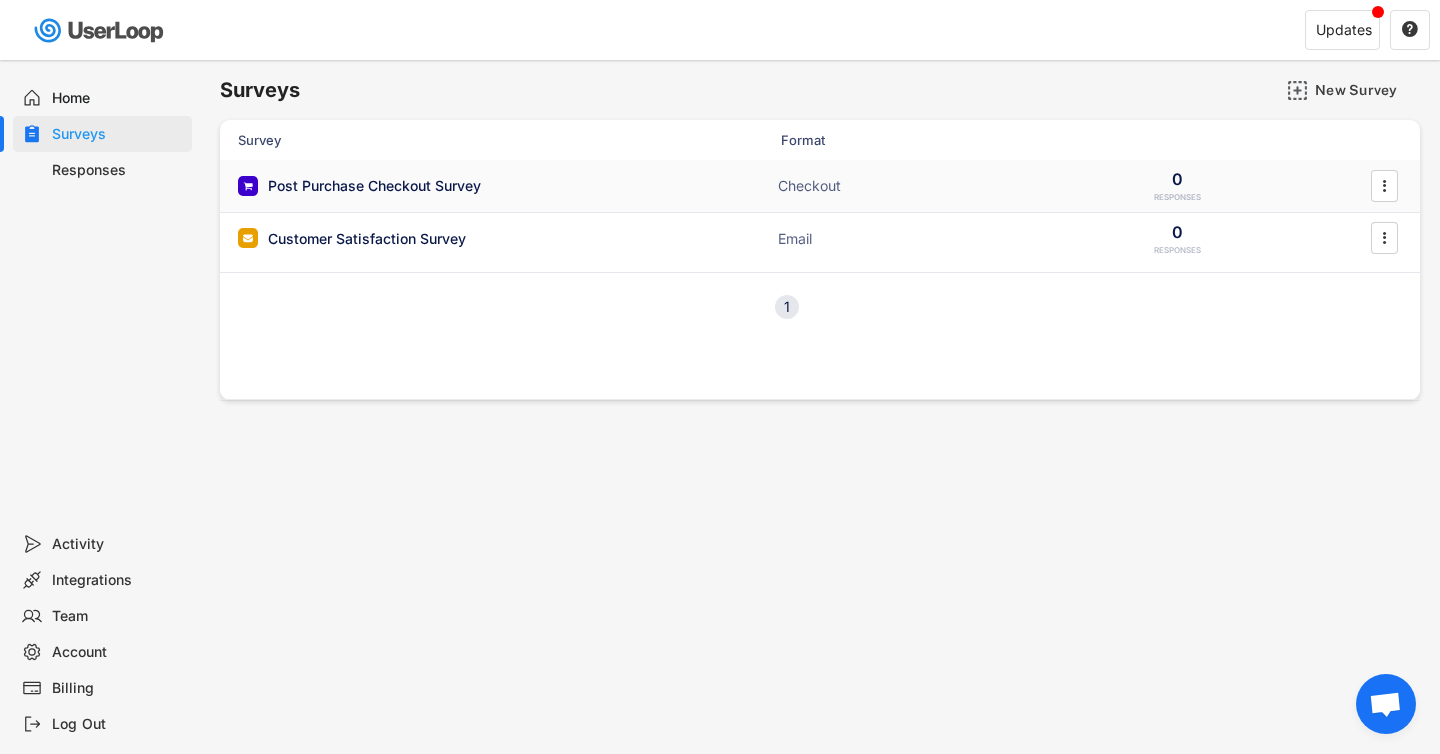 click on "Post Purchase Checkout Survey" at bounding box center [374, 186] 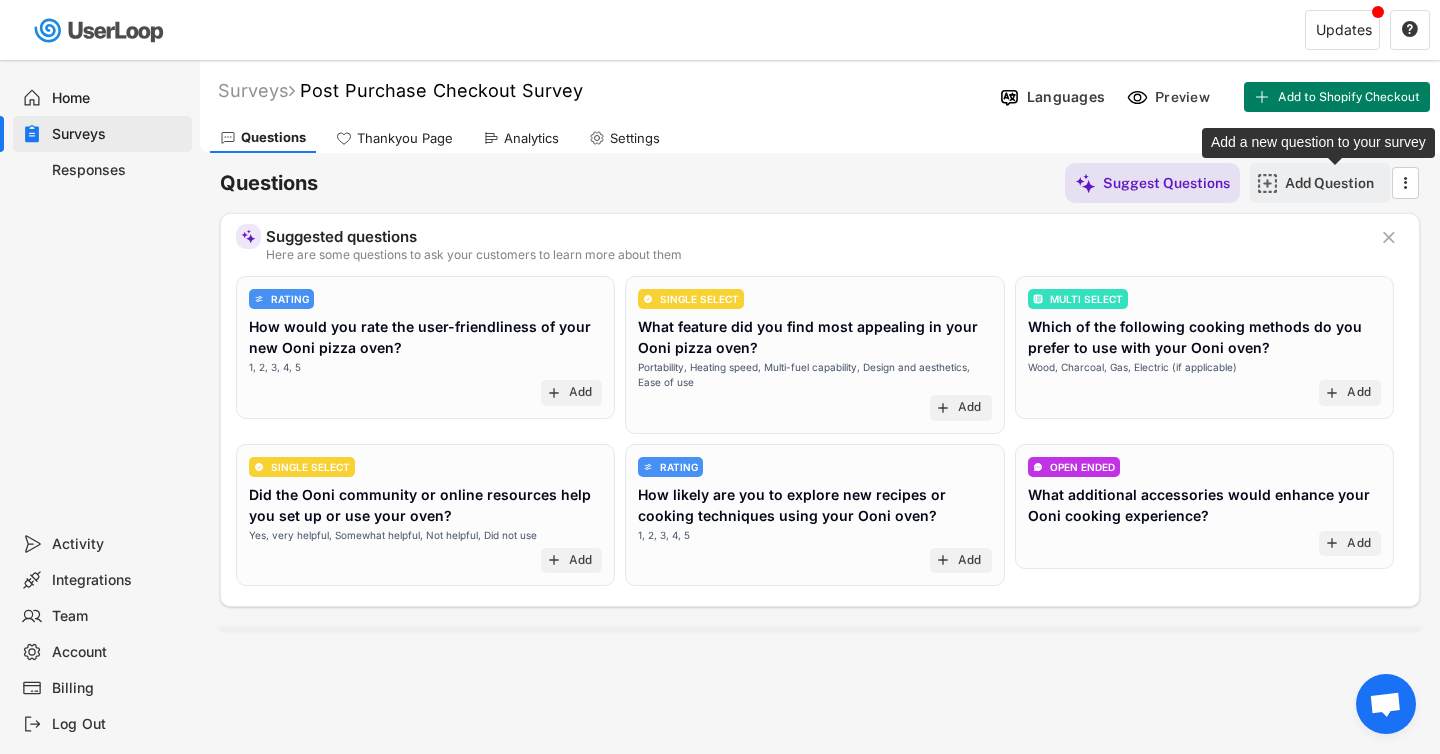 click on "Add Question" at bounding box center [1335, 183] 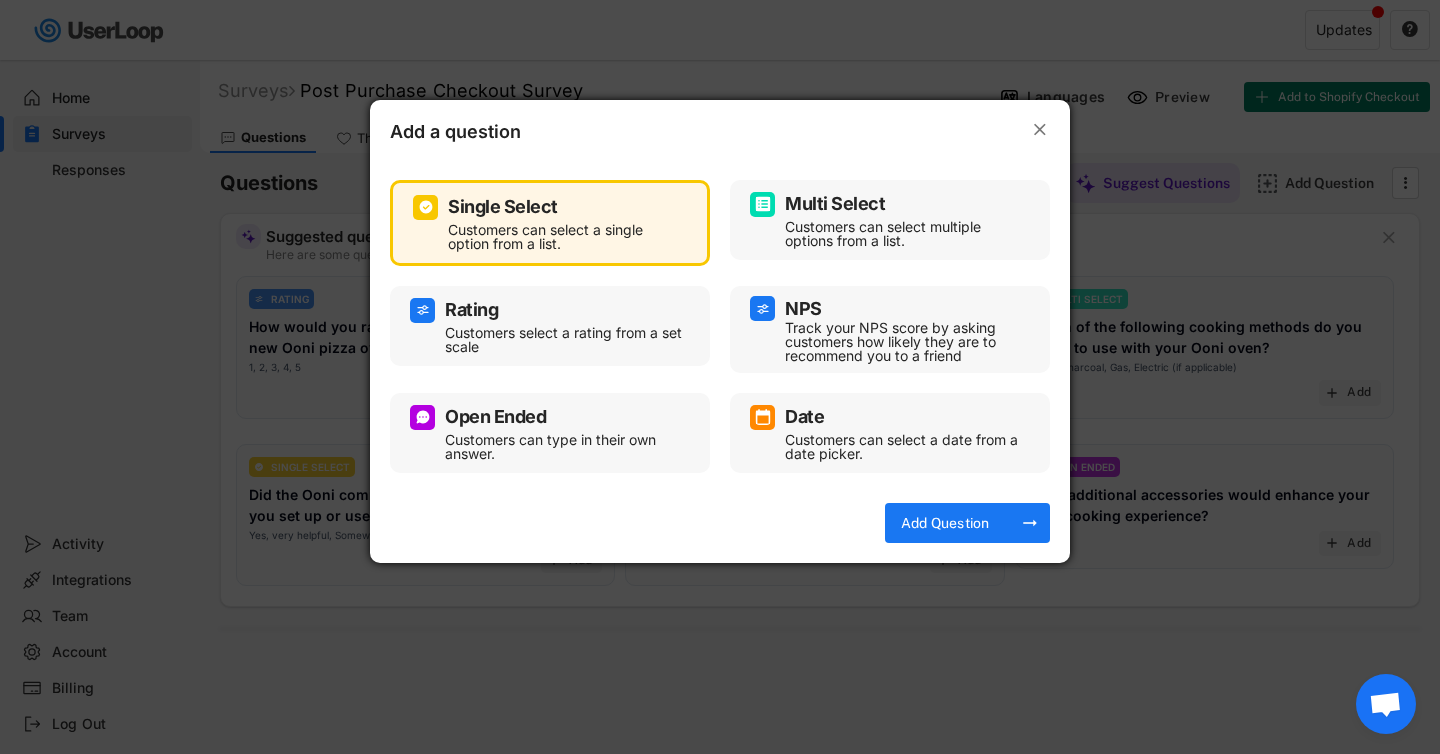 click on "Rating" at bounding box center [550, 310] 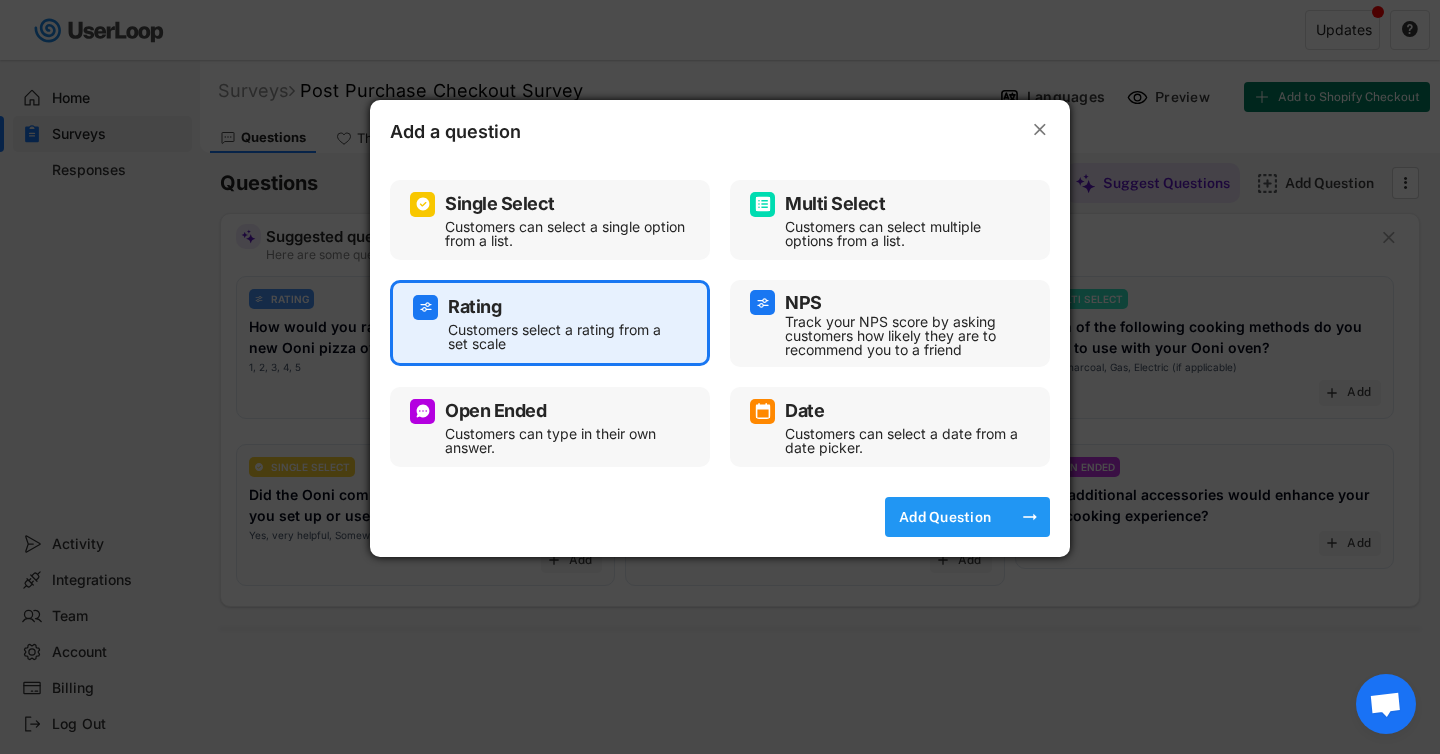 click on "Add Question" at bounding box center (945, 517) 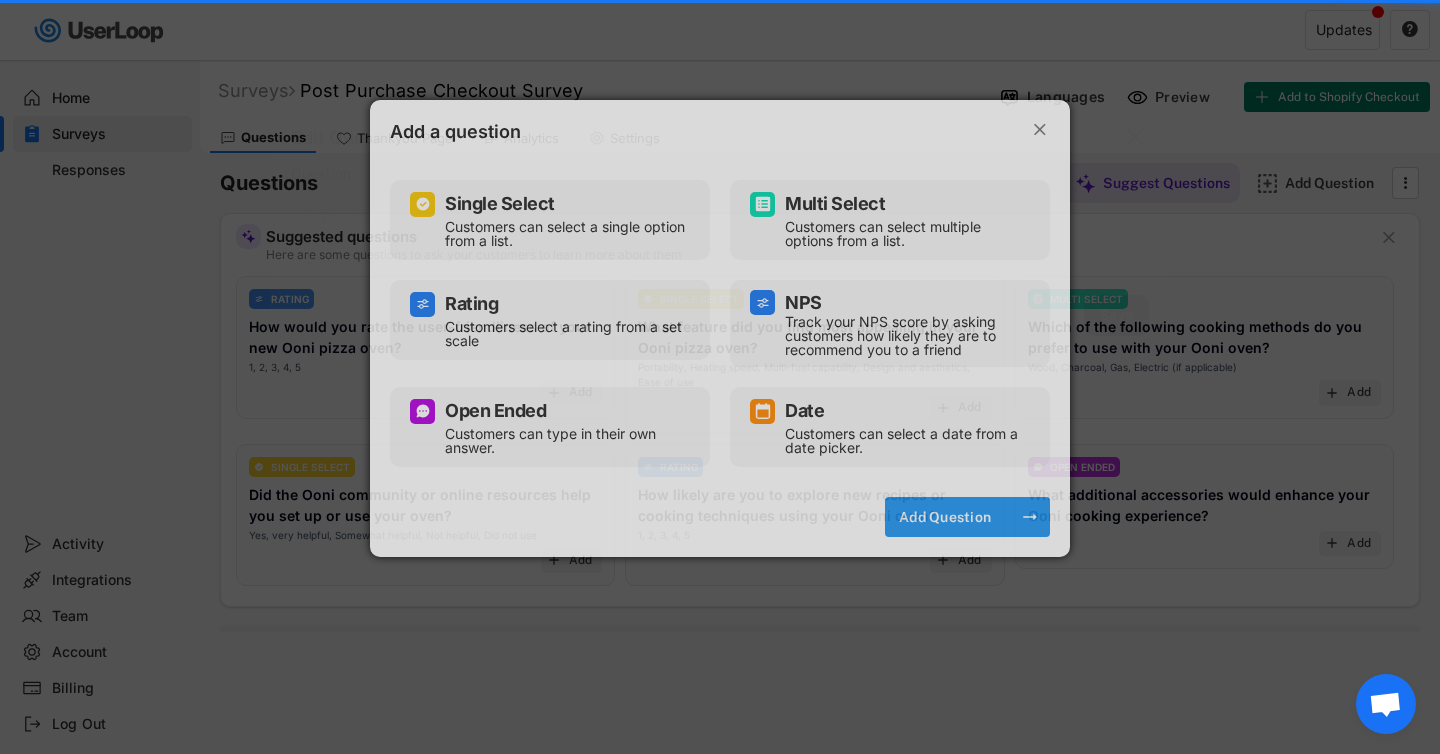 select on ""1_10"" 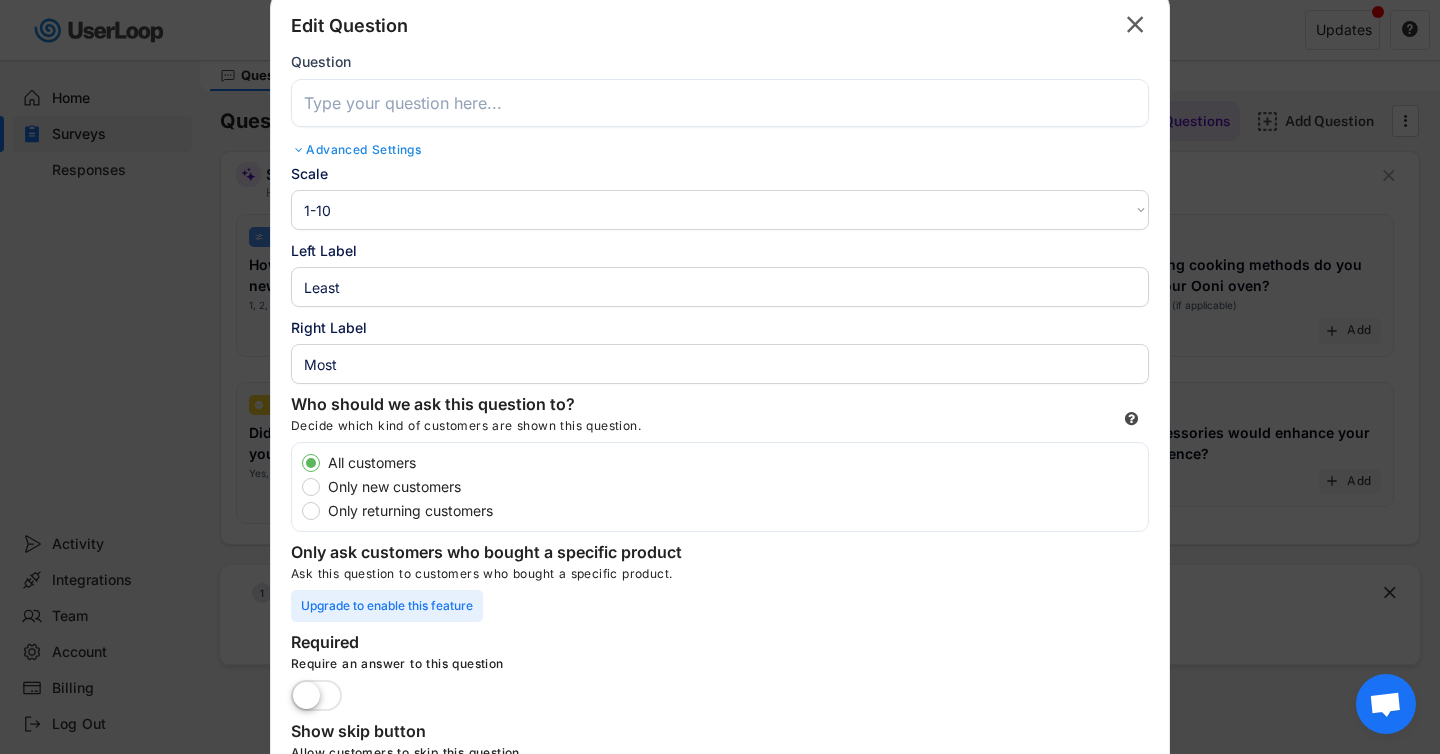 scroll, scrollTop: 0, scrollLeft: 0, axis: both 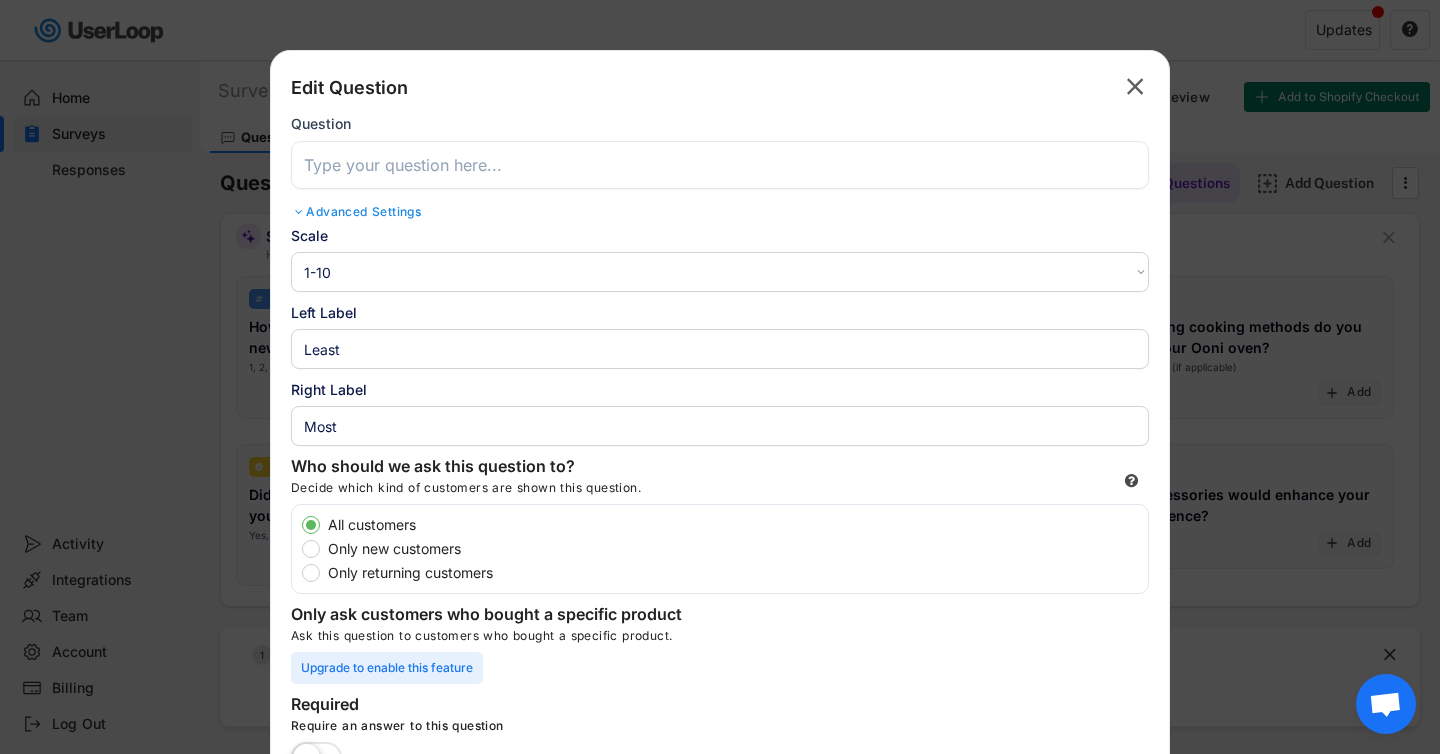 click on "" 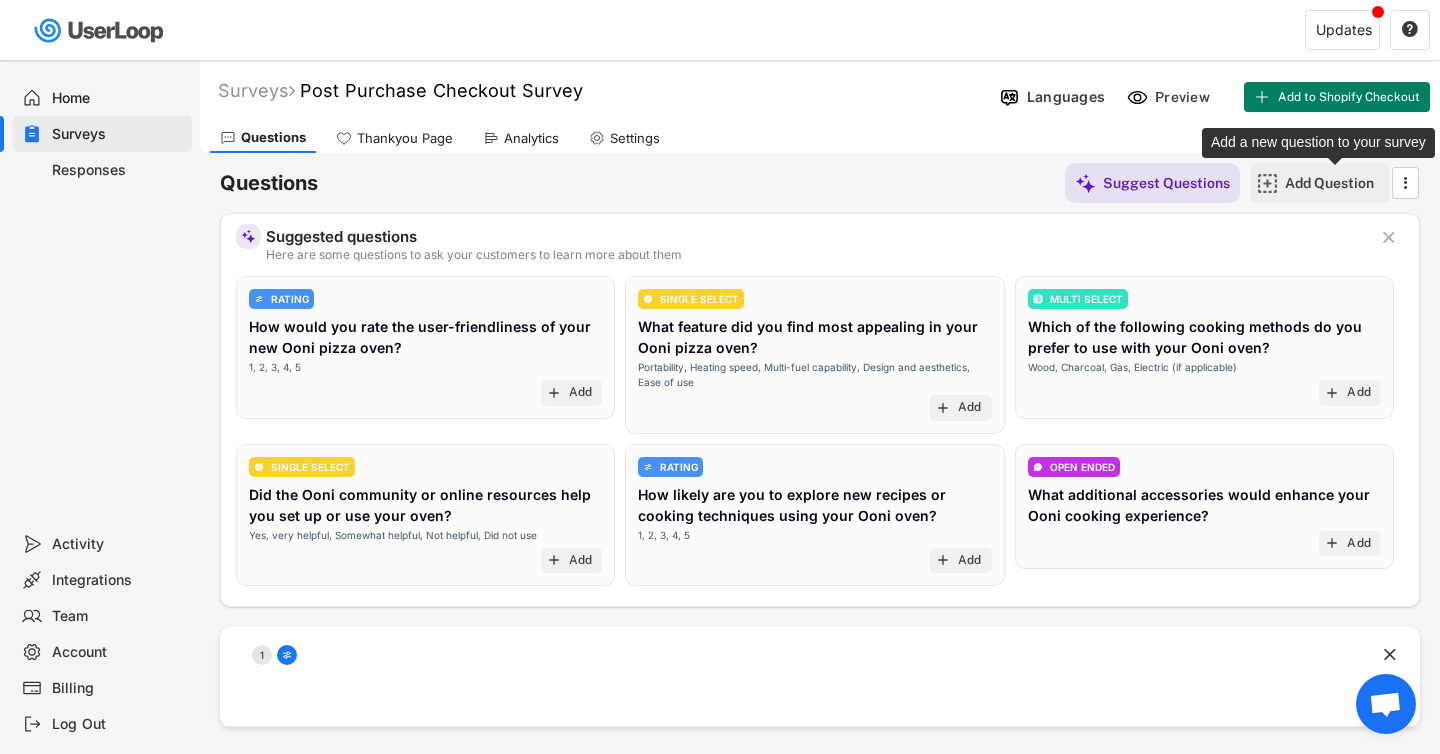 click on "Add Question" at bounding box center (1335, 183) 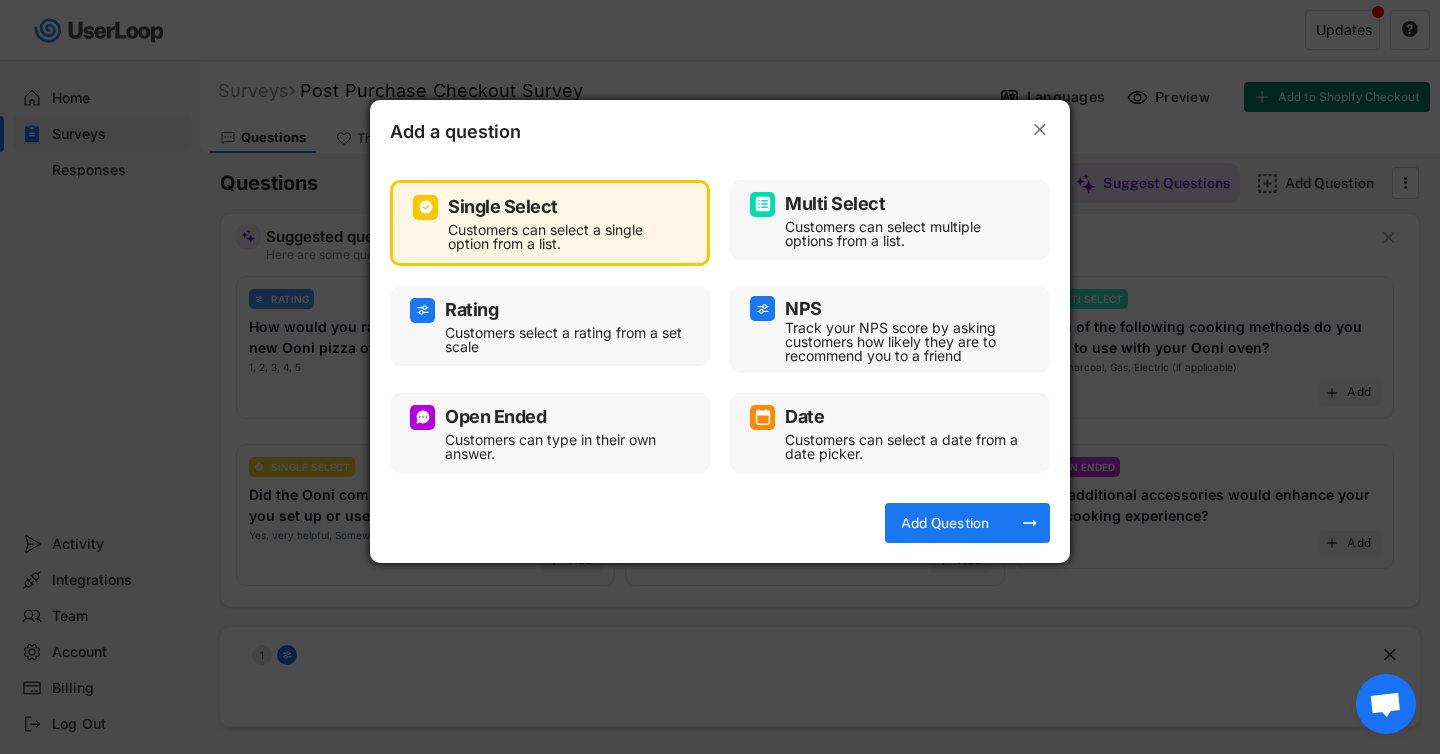 click on "Multi Select" at bounding box center [835, 204] 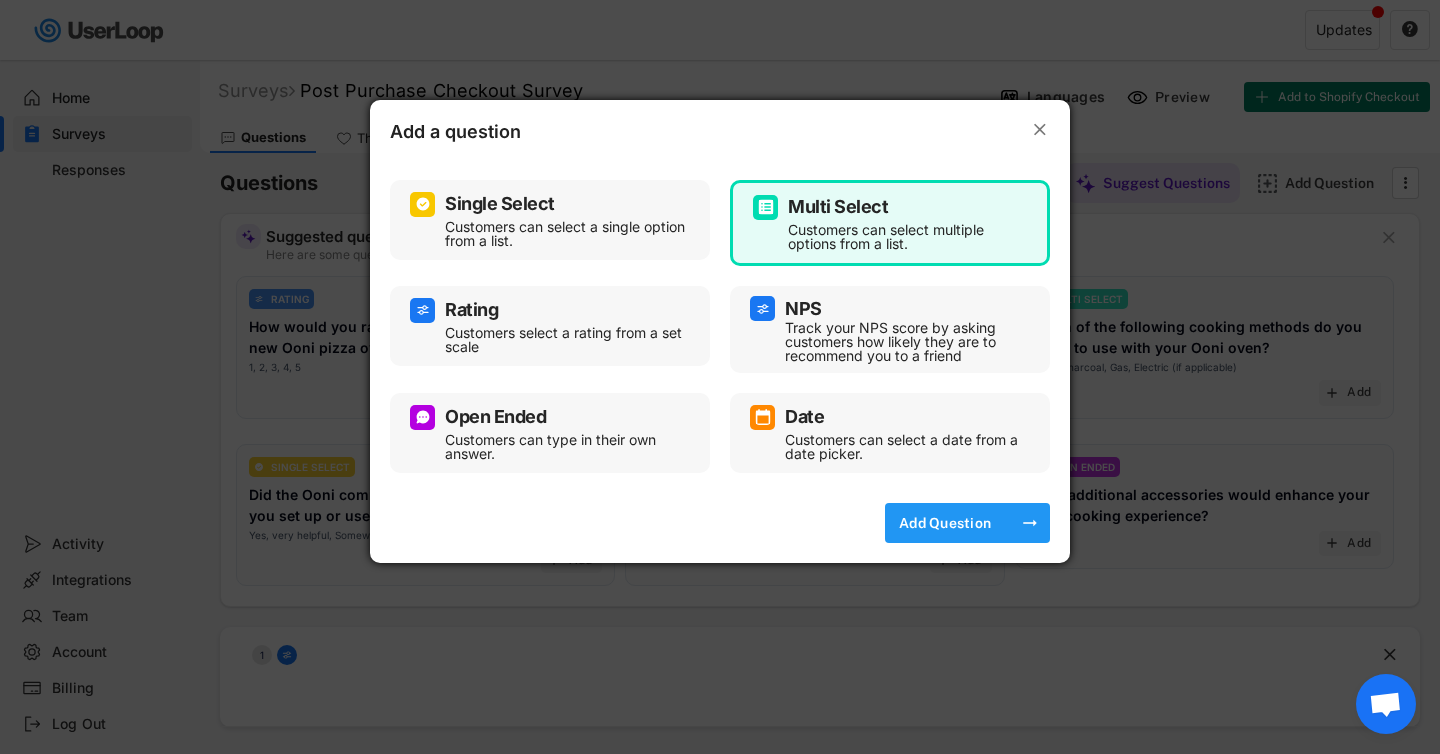 click on "Add Question" at bounding box center [945, 523] 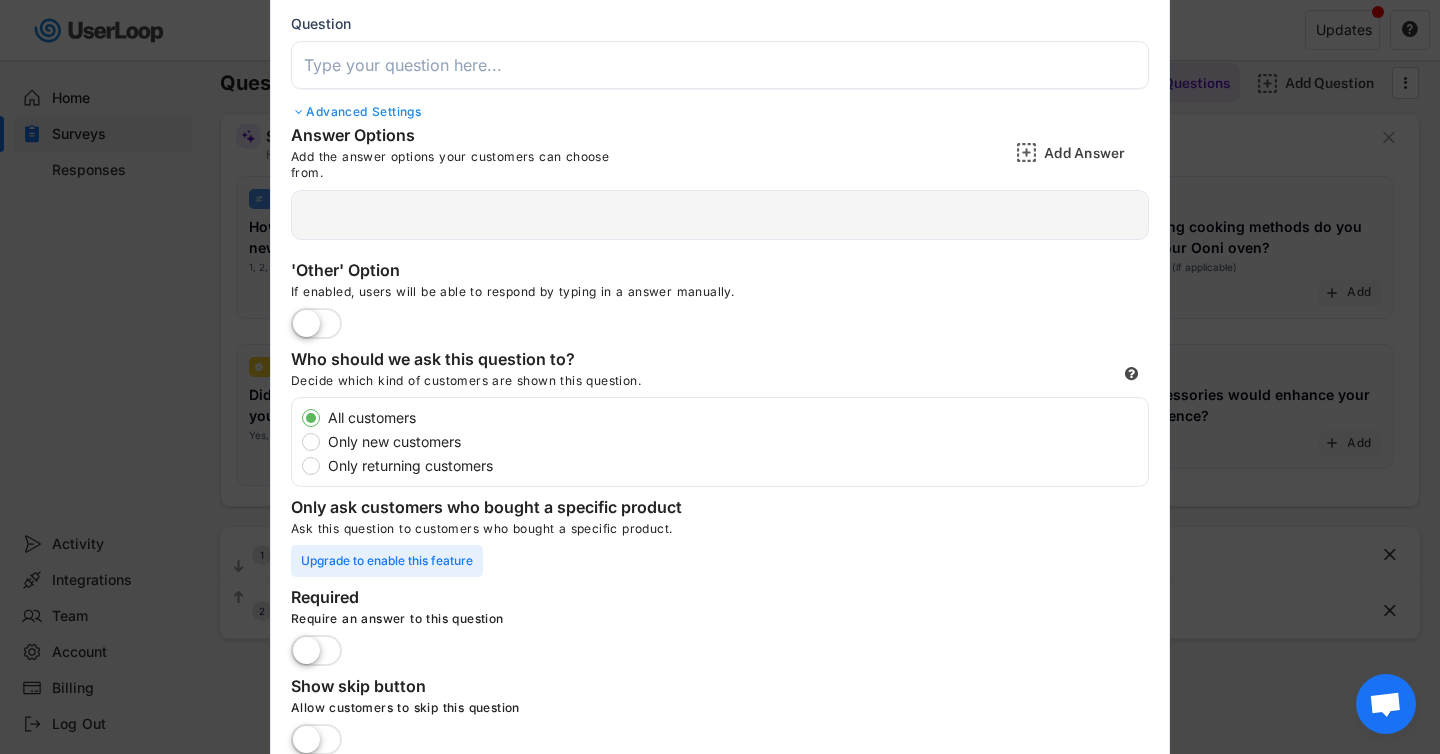 scroll, scrollTop: 101, scrollLeft: 0, axis: vertical 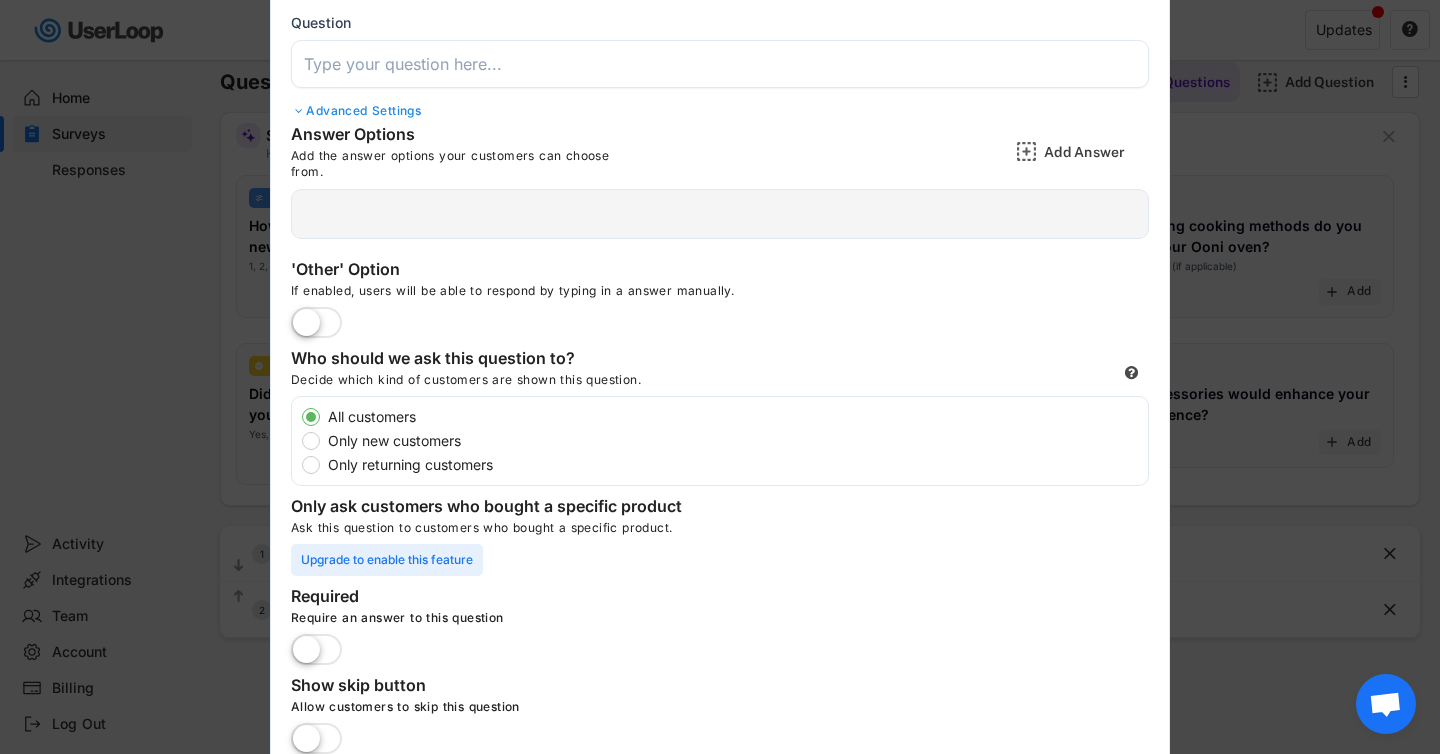 click at bounding box center [720, 214] 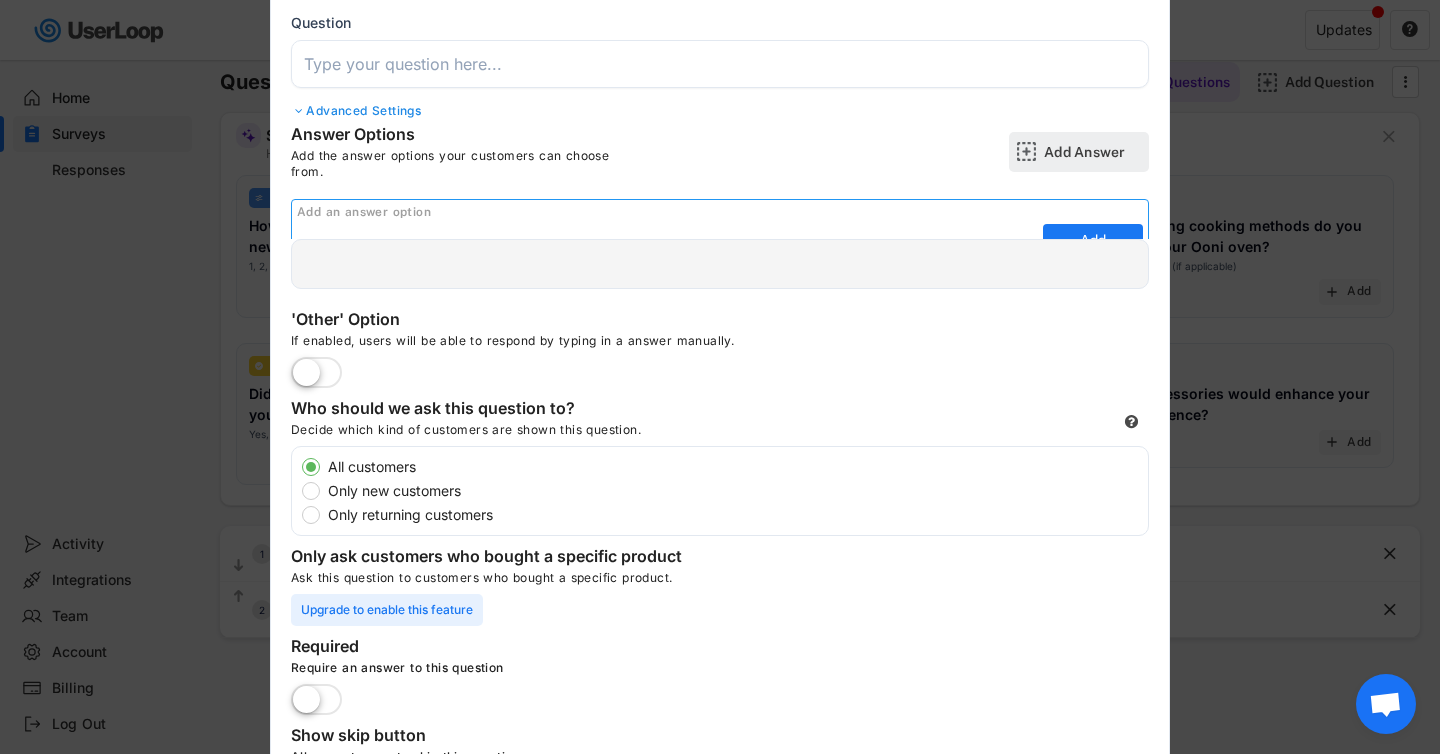 scroll, scrollTop: 0, scrollLeft: 0, axis: both 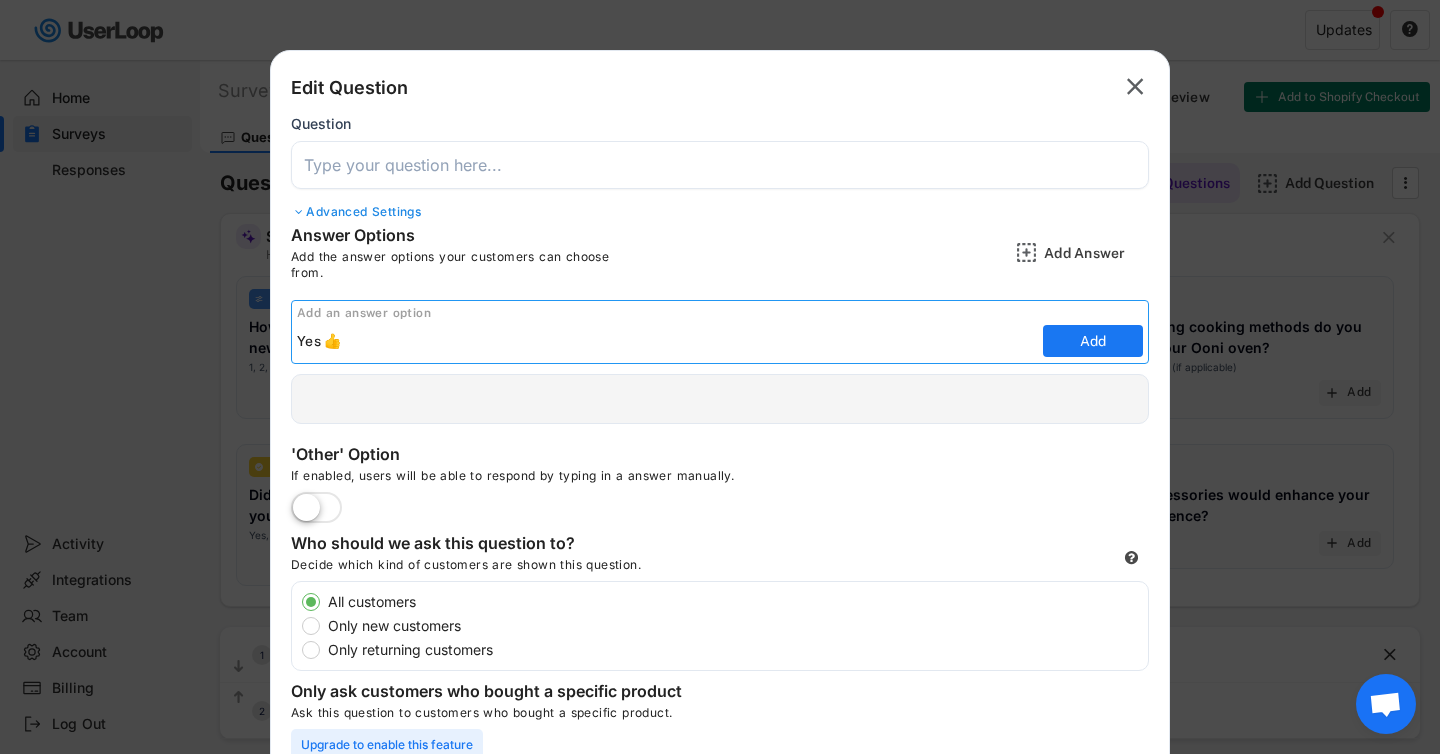 type on "Yes 👍" 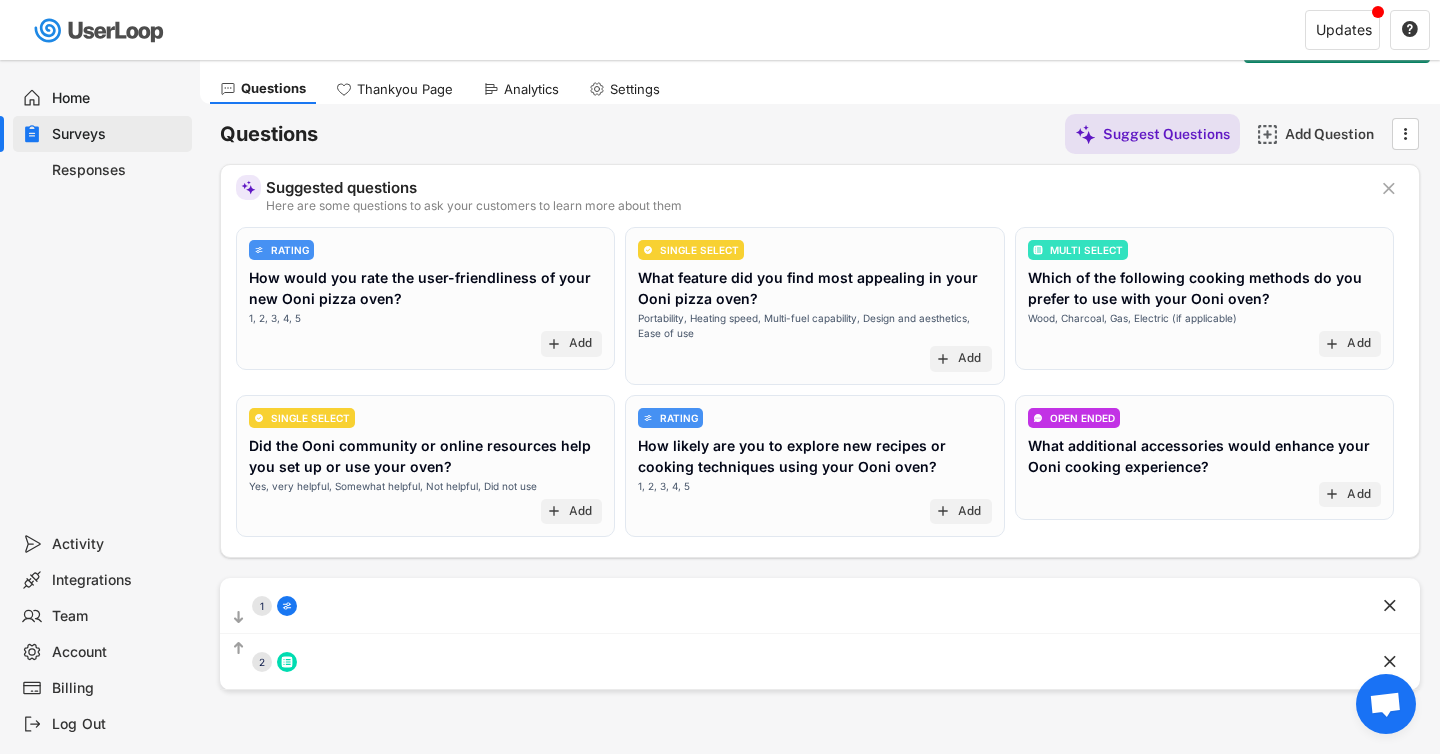 scroll, scrollTop: 0, scrollLeft: 0, axis: both 